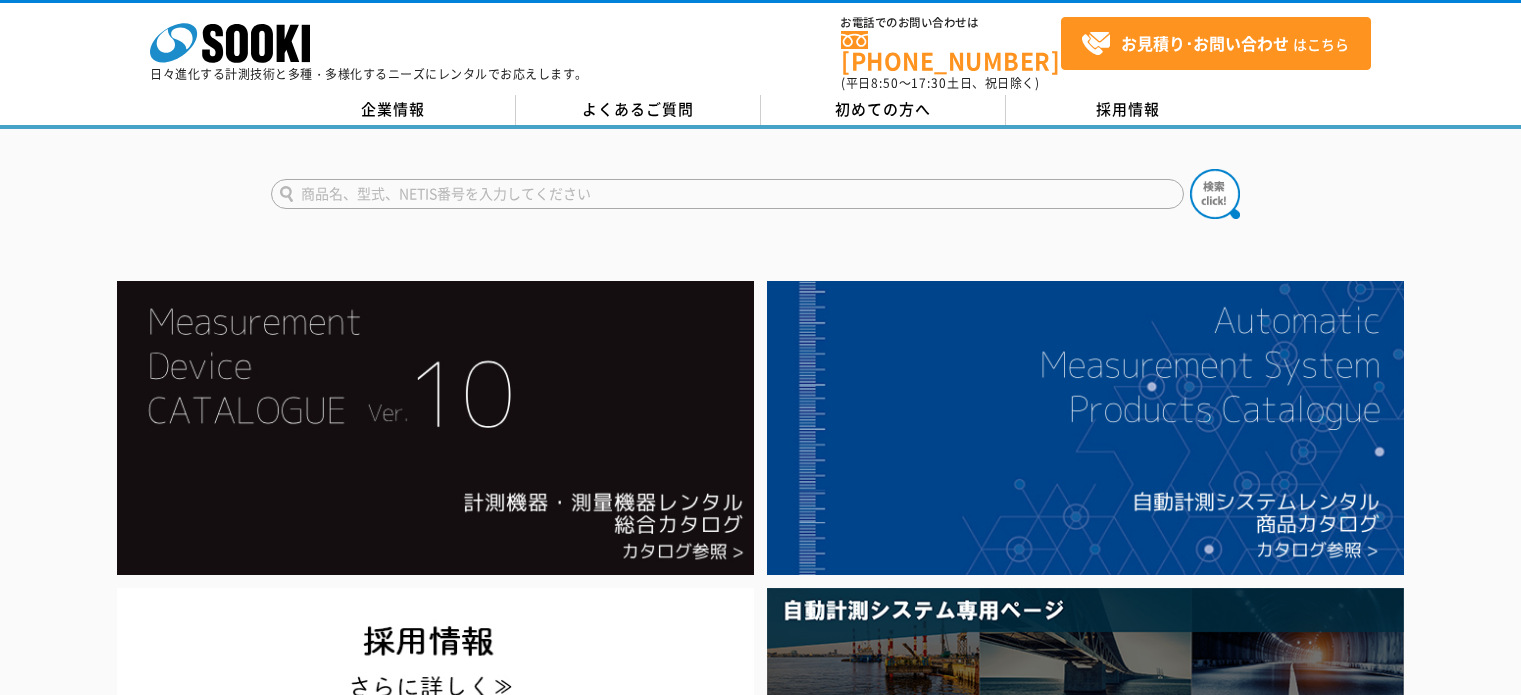 scroll, scrollTop: 0, scrollLeft: 0, axis: both 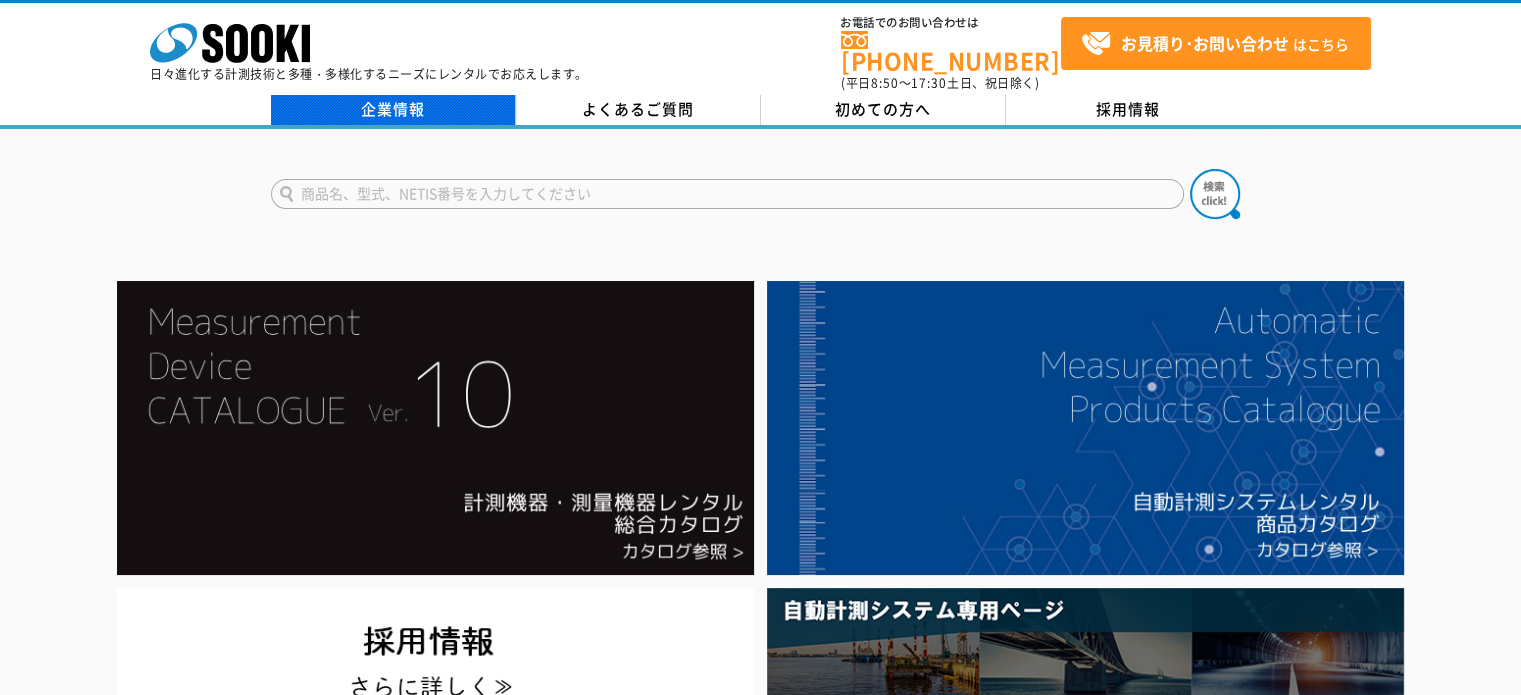 click on "企業情報" at bounding box center [393, 110] 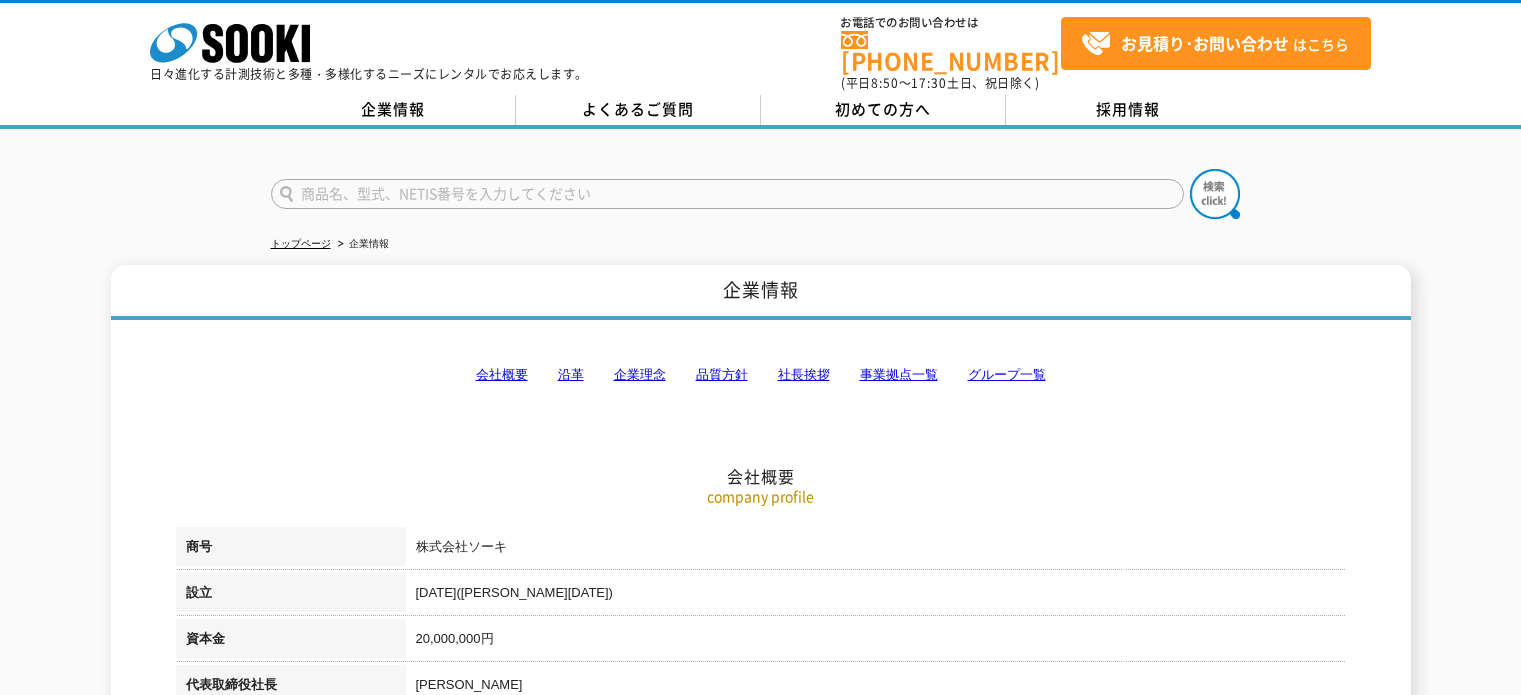 scroll, scrollTop: 0, scrollLeft: 0, axis: both 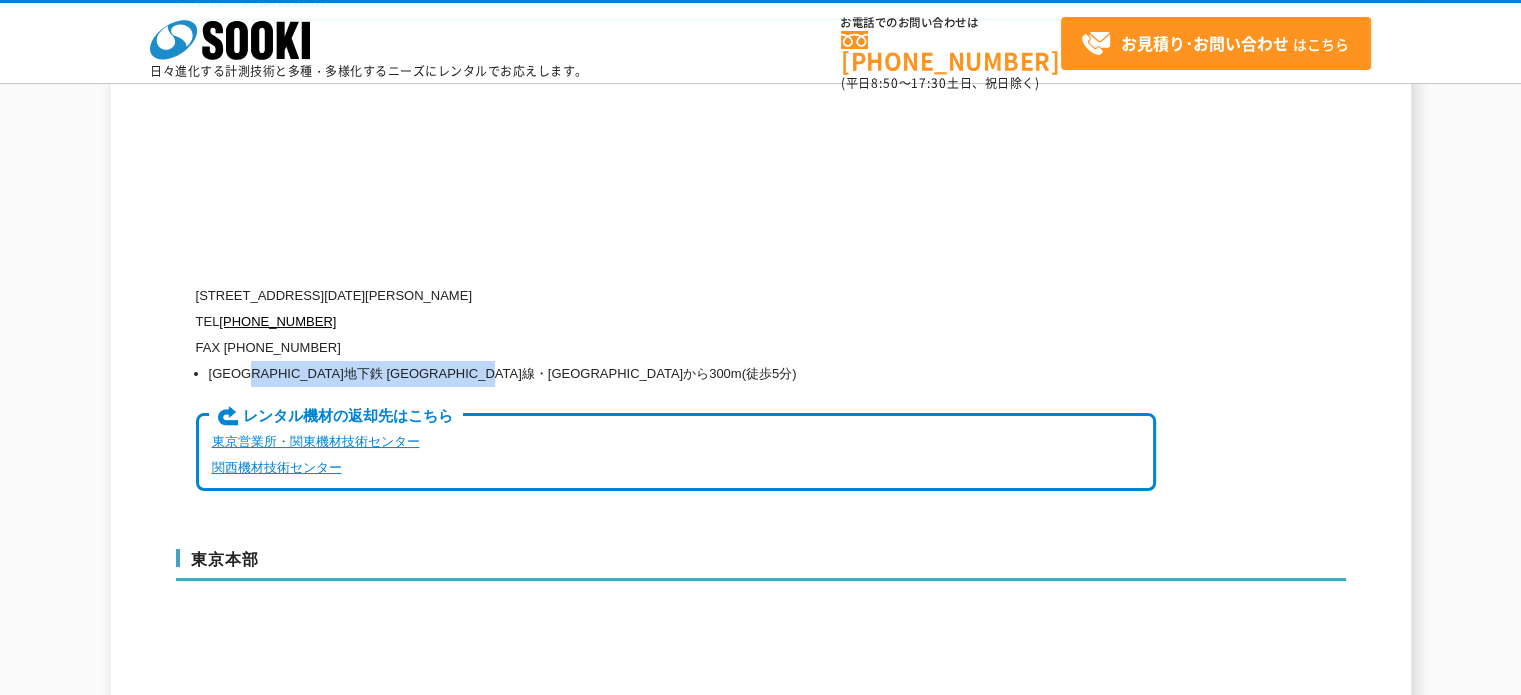 drag, startPoint x: 272, startPoint y: 340, endPoint x: 603, endPoint y: 339, distance: 331.0015 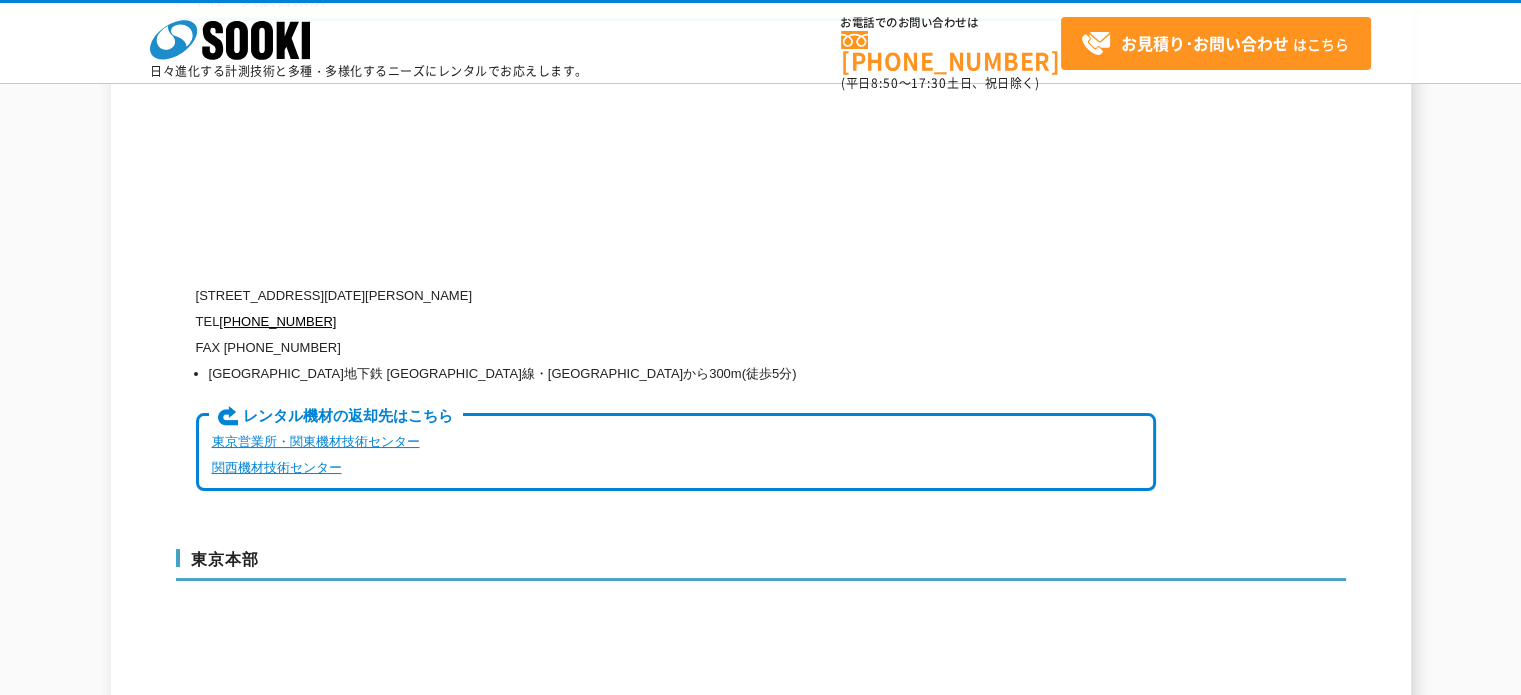 click on "関西機材技術センター" at bounding box center (277, 467) 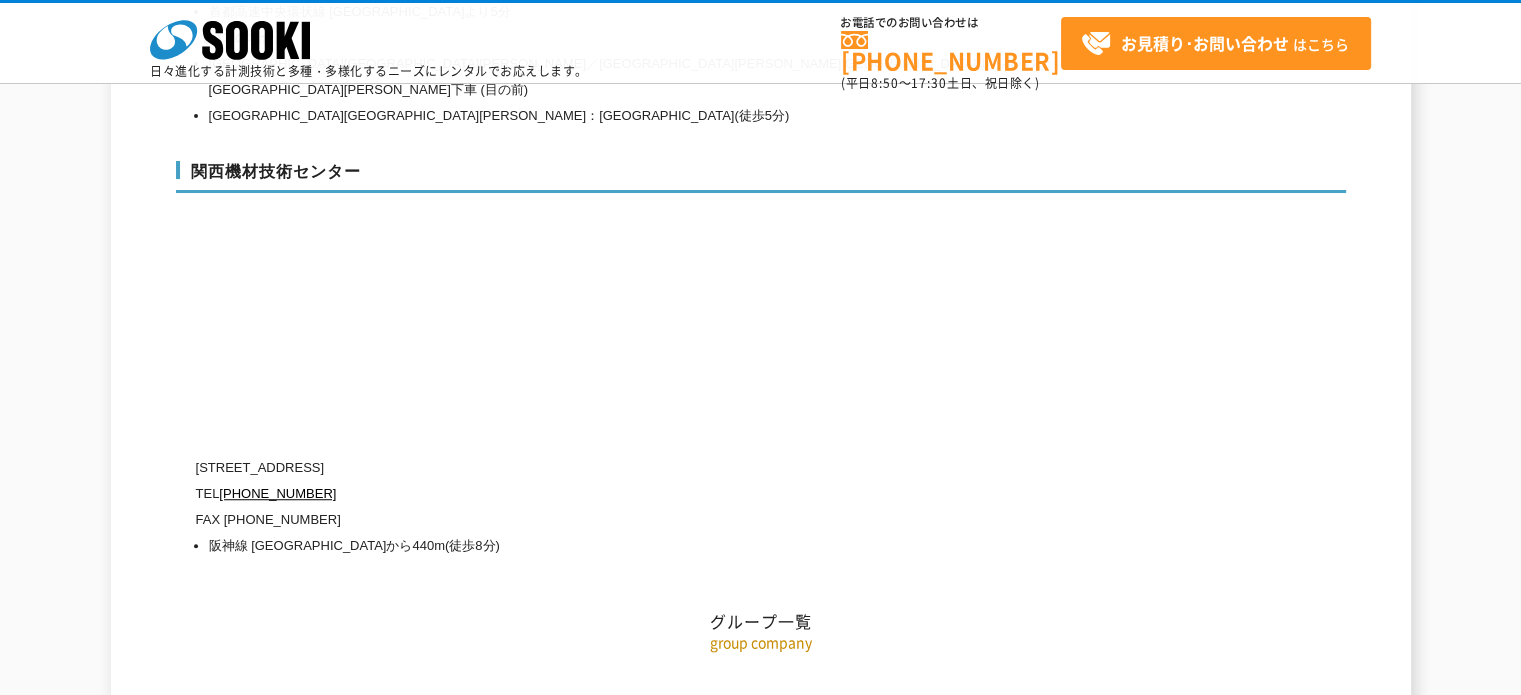 scroll, scrollTop: 8927, scrollLeft: 0, axis: vertical 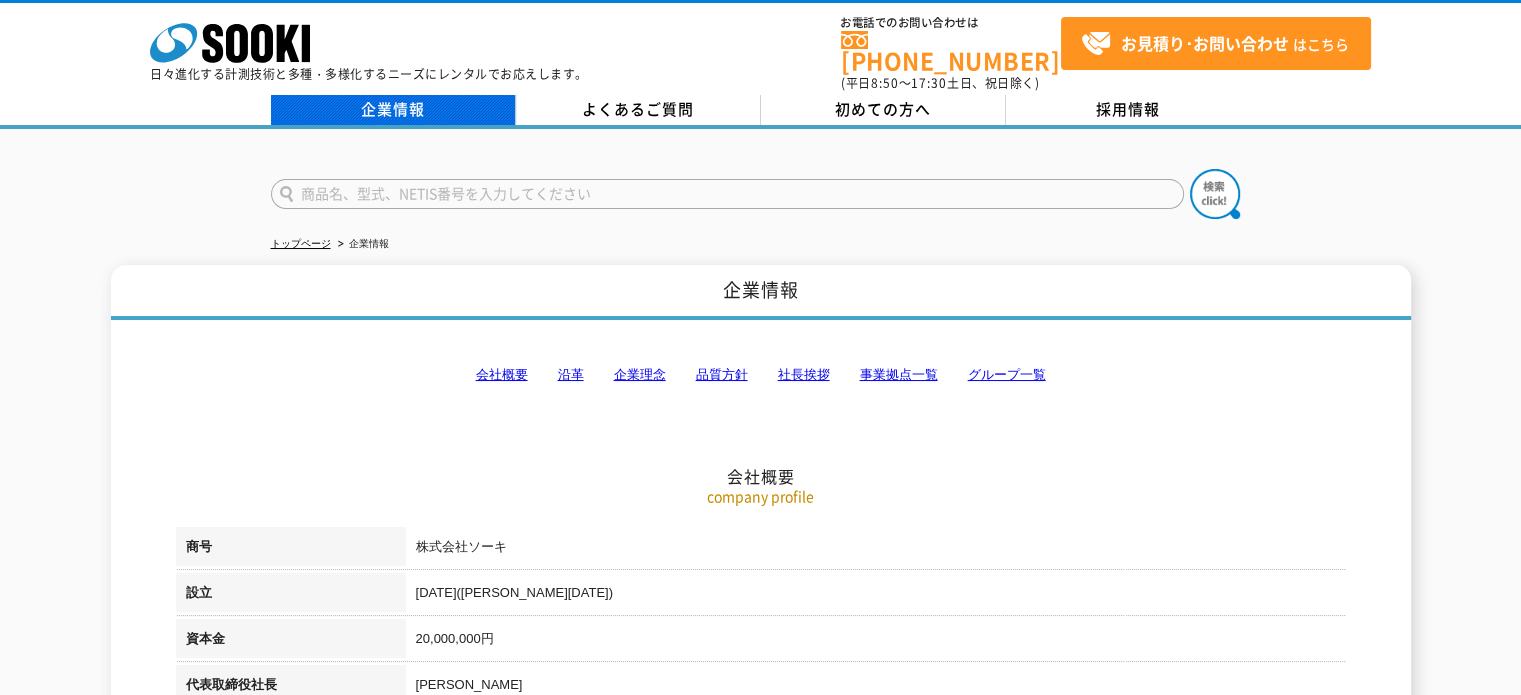 click on "企業情報" at bounding box center [393, 110] 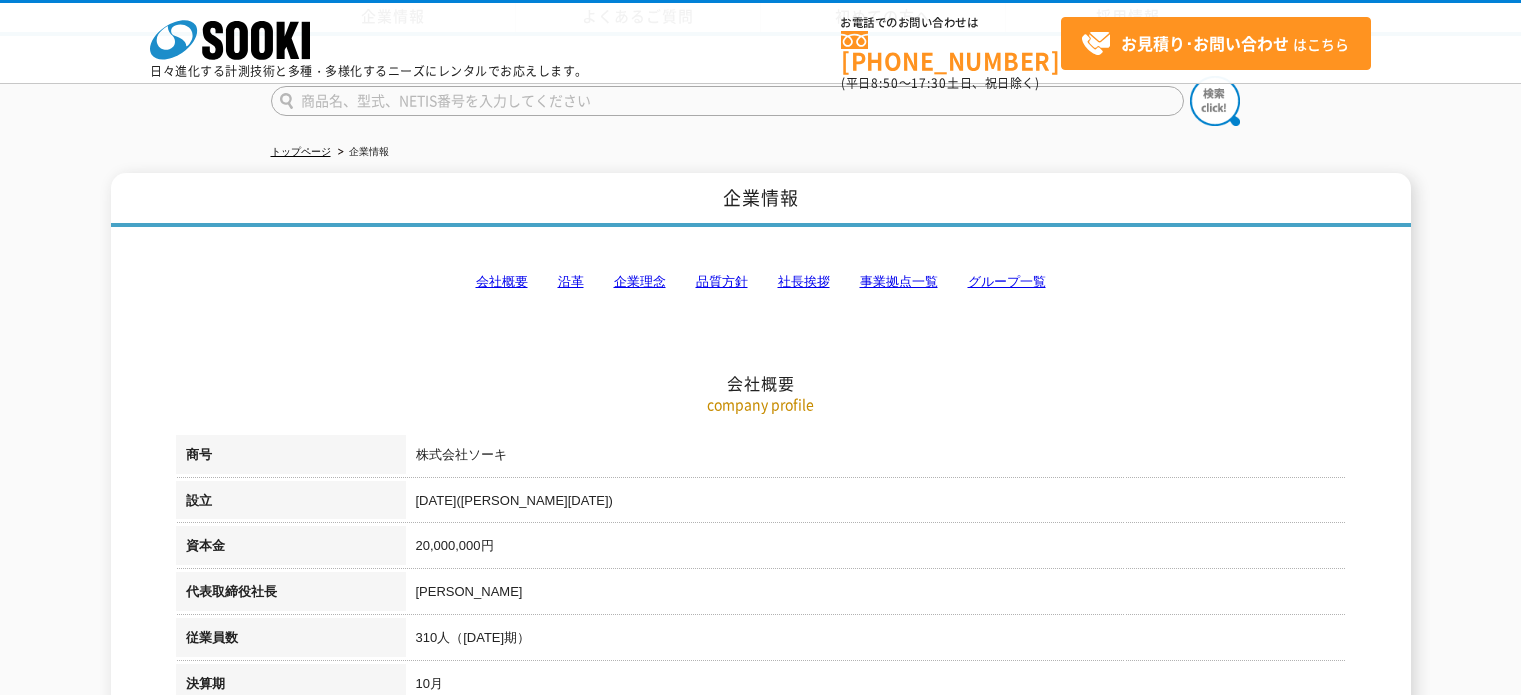 scroll, scrollTop: 500, scrollLeft: 0, axis: vertical 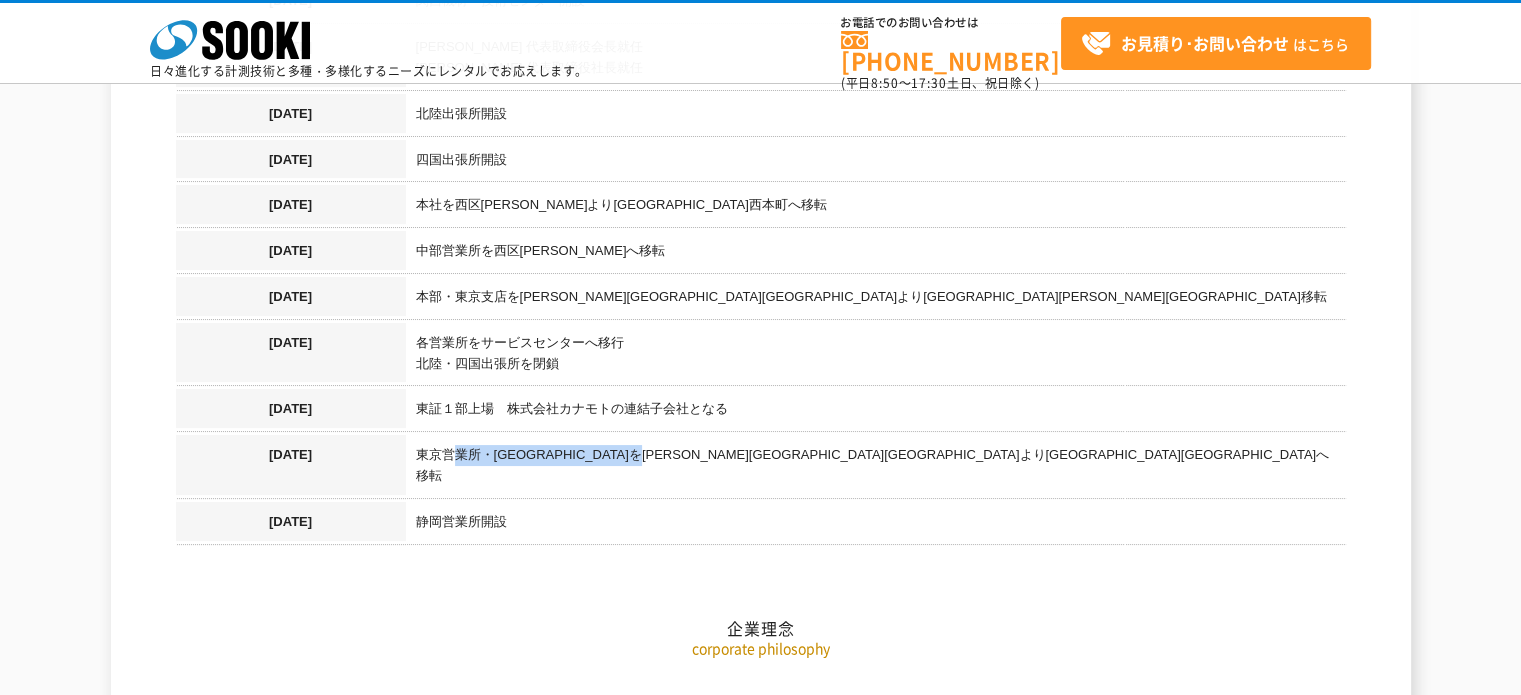 drag, startPoint x: 460, startPoint y: 438, endPoint x: 724, endPoint y: 439, distance: 264.0019 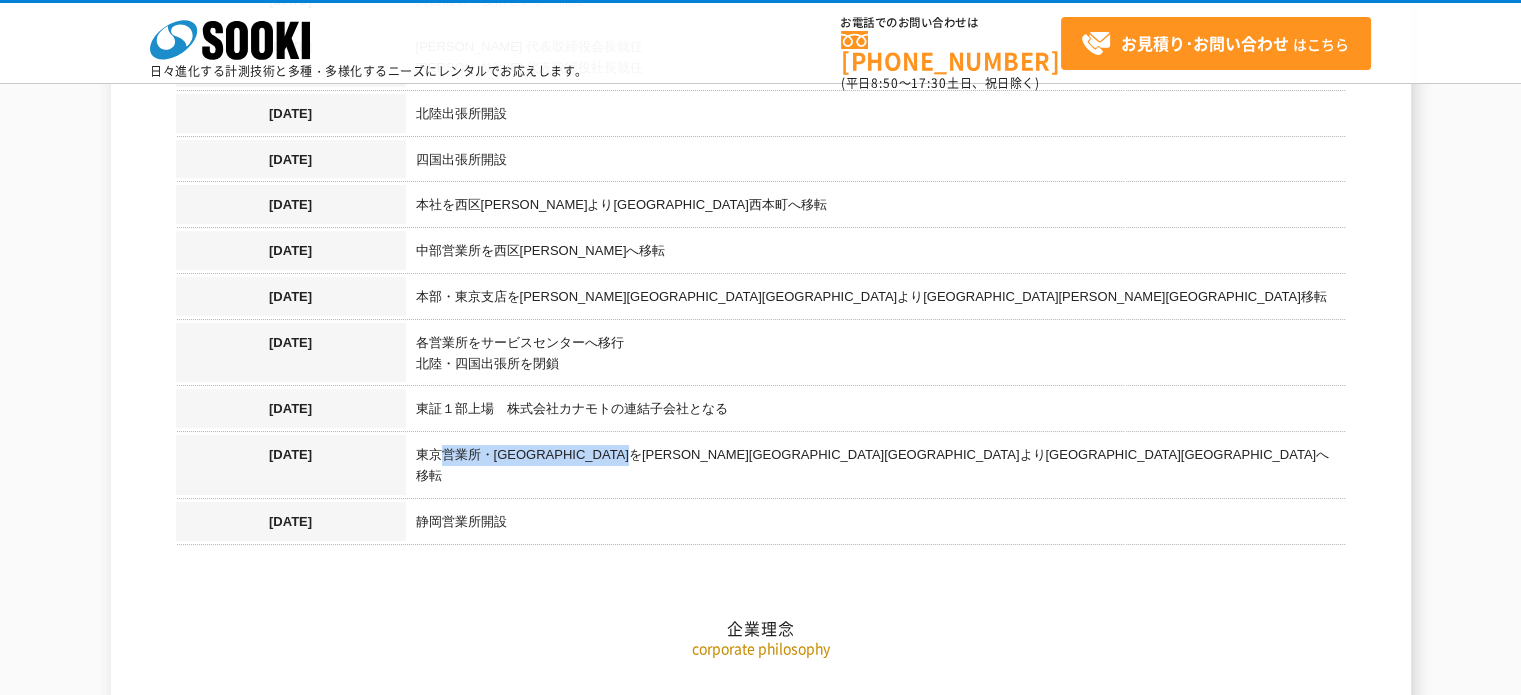 drag, startPoint x: 441, startPoint y: 439, endPoint x: 708, endPoint y: 437, distance: 267.00748 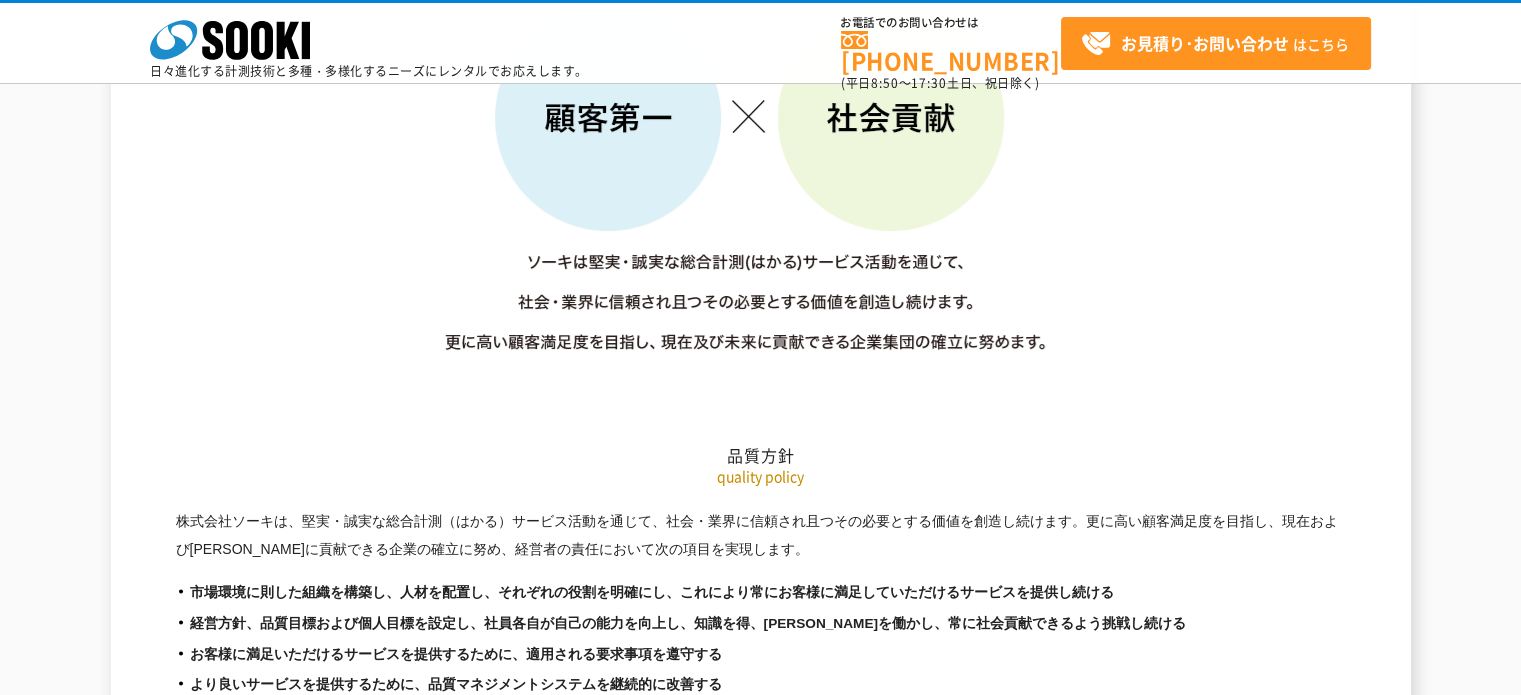 scroll, scrollTop: 3300, scrollLeft: 0, axis: vertical 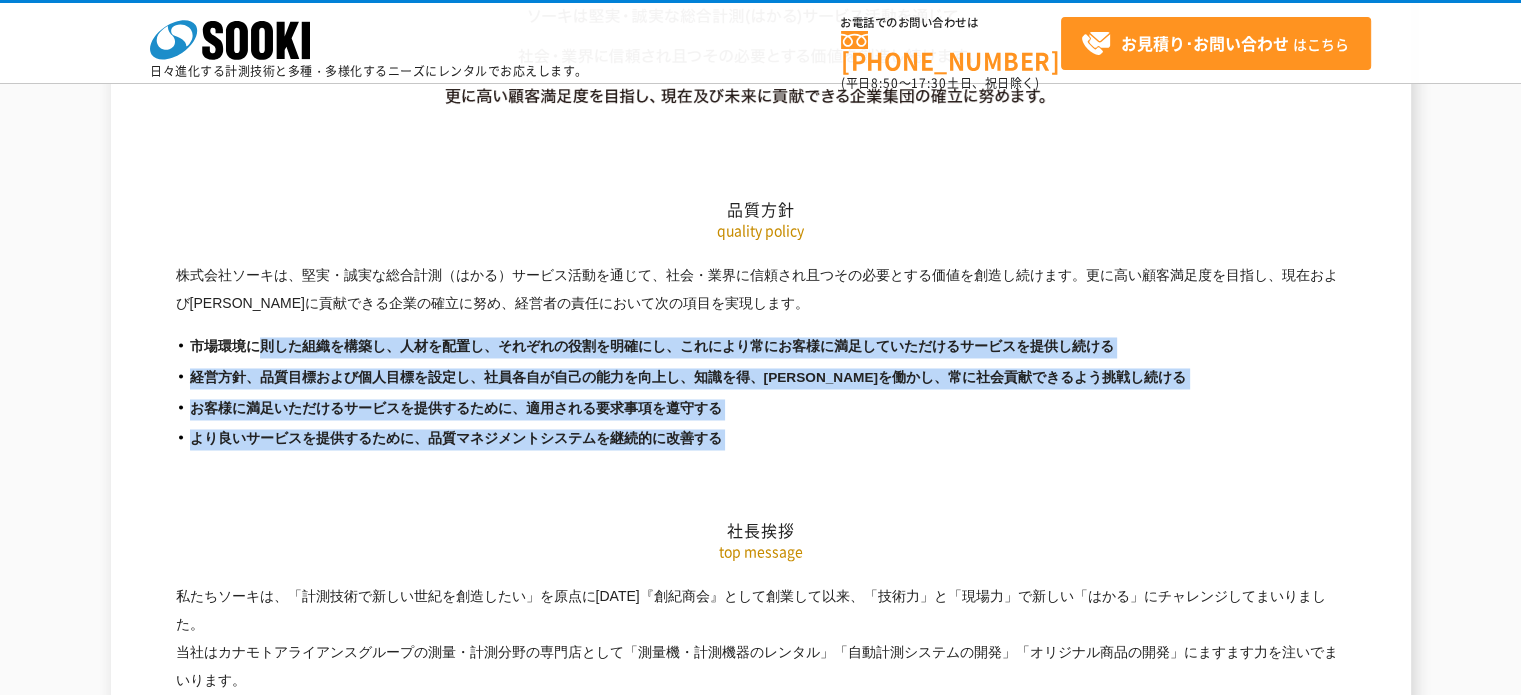 drag, startPoint x: 256, startPoint y: 300, endPoint x: 697, endPoint y: 350, distance: 443.8254 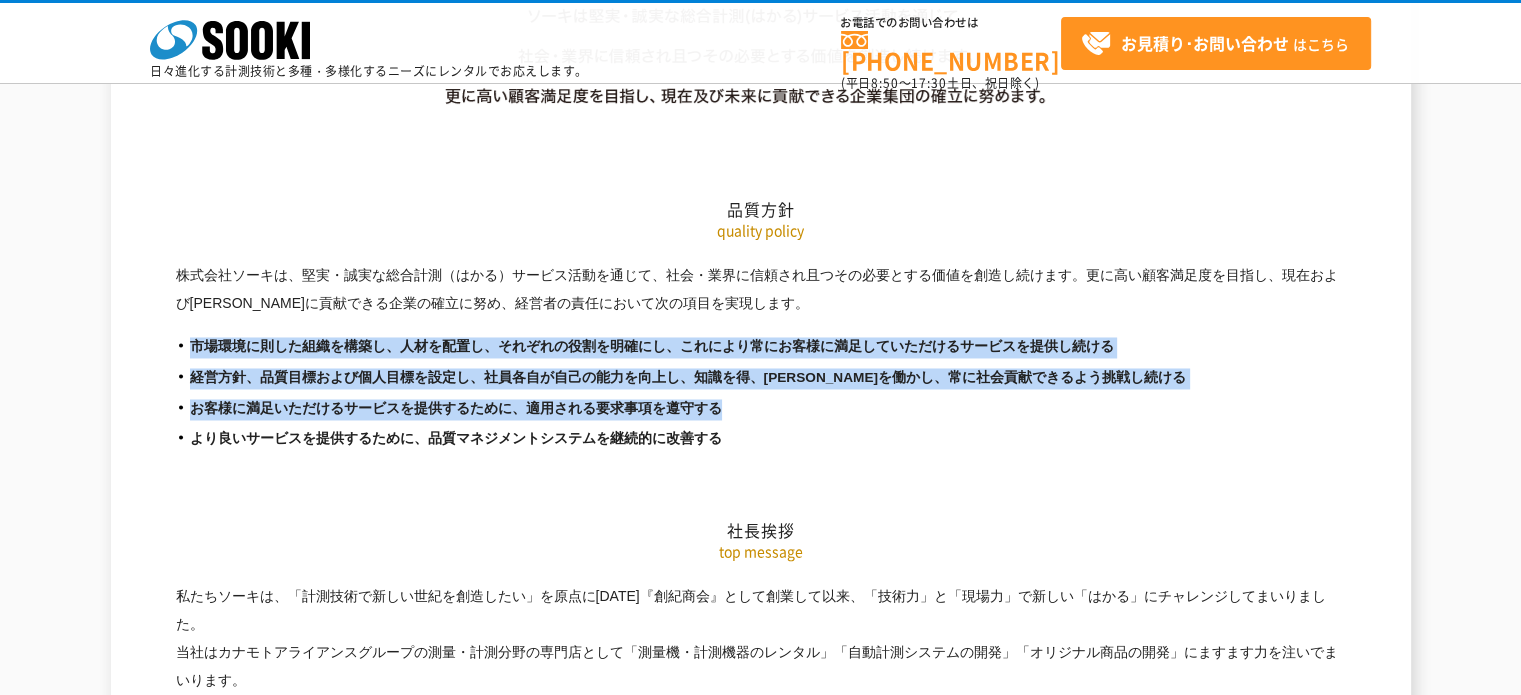drag, startPoint x: 141, startPoint y: 298, endPoint x: 756, endPoint y: 364, distance: 618.5313 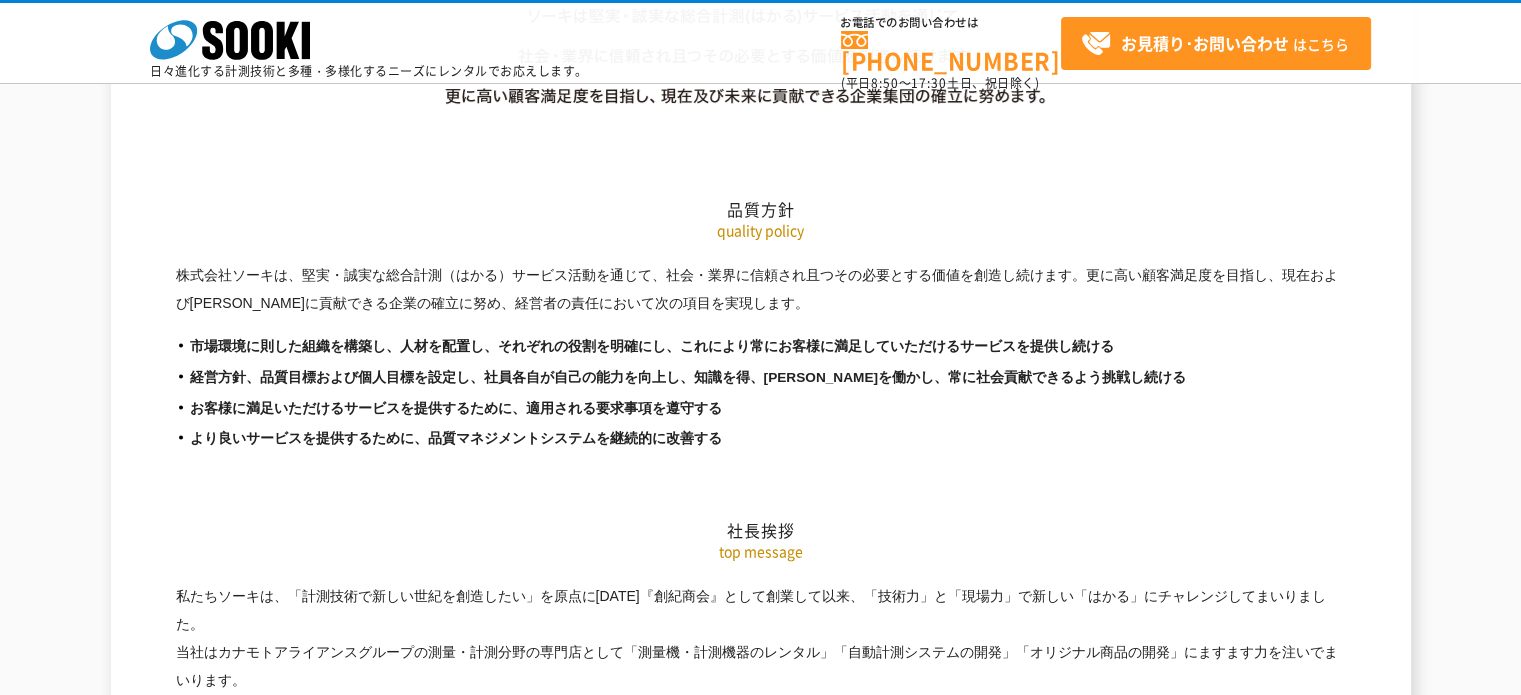 click on "経営方針、品質目標および個人目標を設定し、社員各自が自己の能力を向上し、知識を得、[PERSON_NAME]を働かし、常に社会貢献できるよう挑戦し続ける" at bounding box center (761, 378) 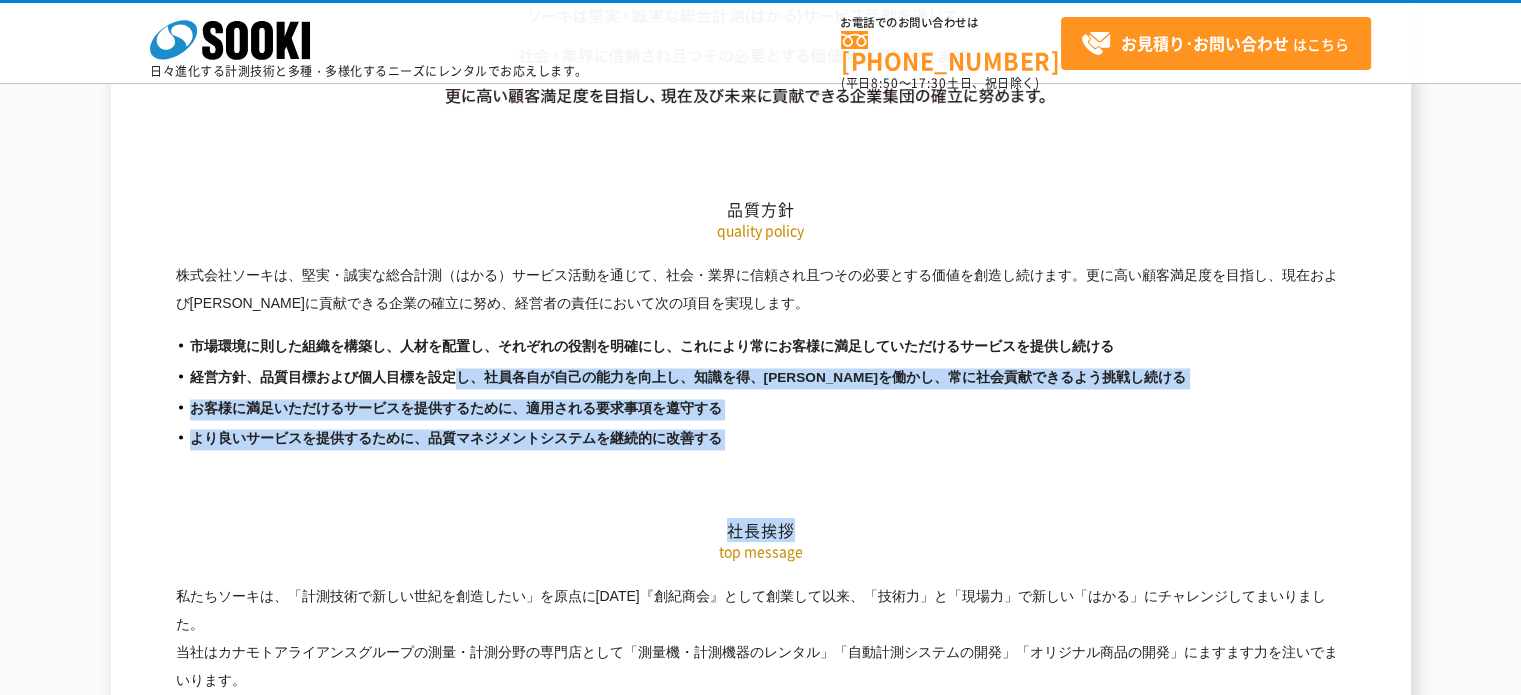 drag, startPoint x: 442, startPoint y: 335, endPoint x: 893, endPoint y: 386, distance: 453.87442 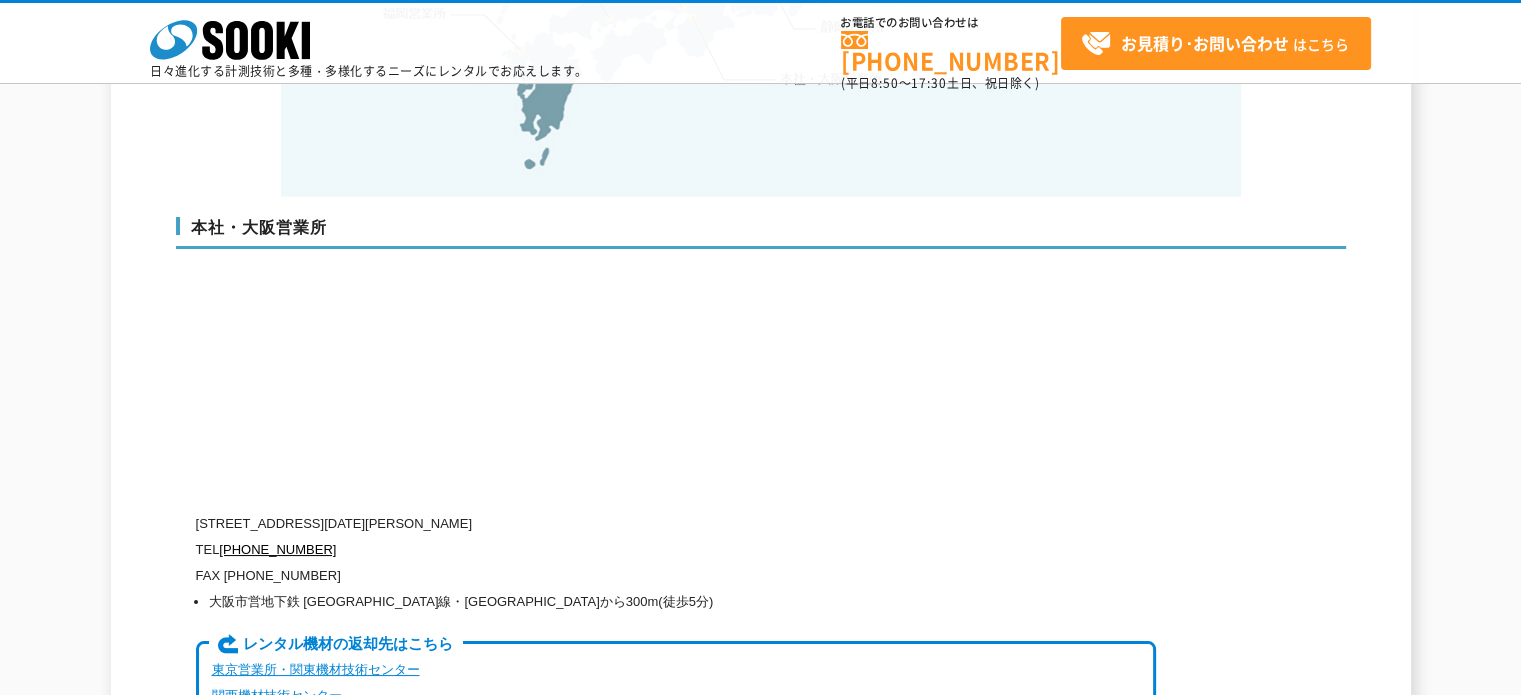 scroll, scrollTop: 4700, scrollLeft: 0, axis: vertical 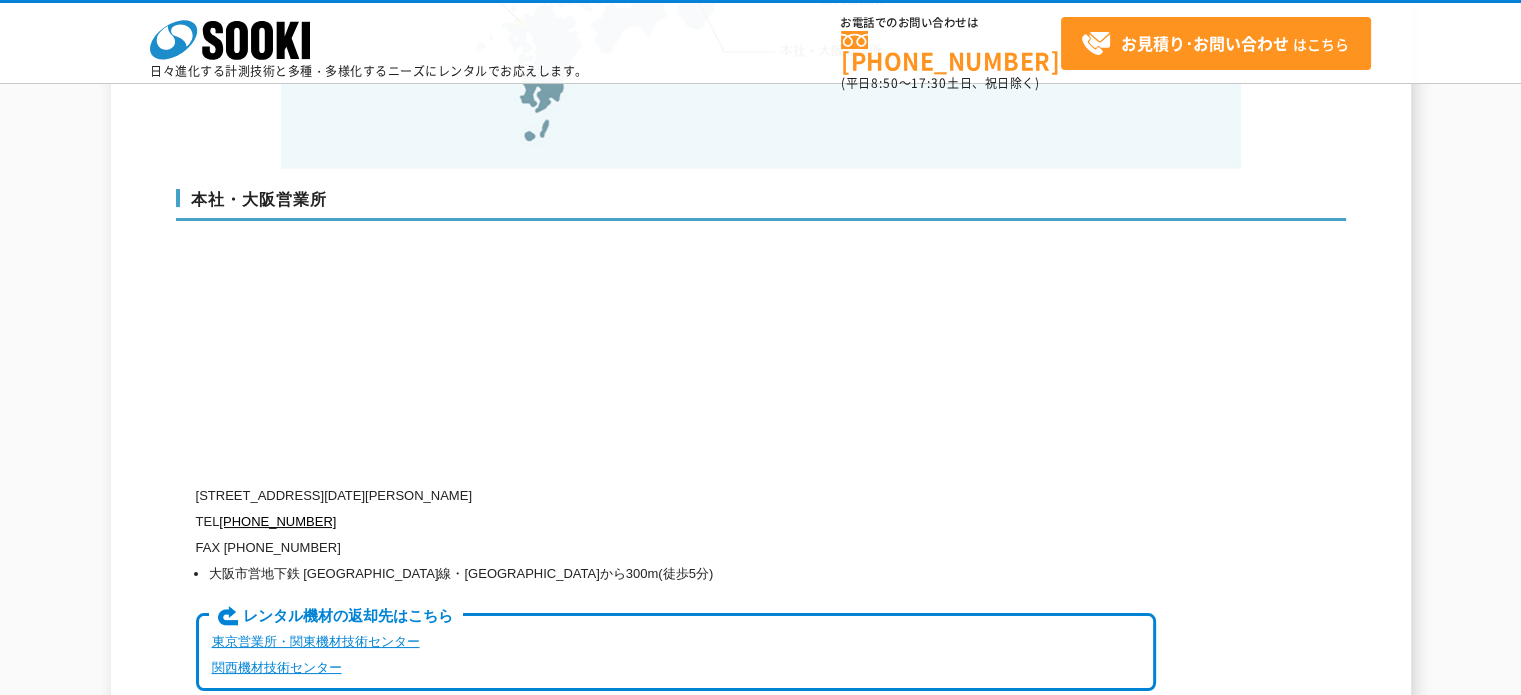 drag, startPoint x: 214, startPoint y: 451, endPoint x: 650, endPoint y: 458, distance: 436.05618 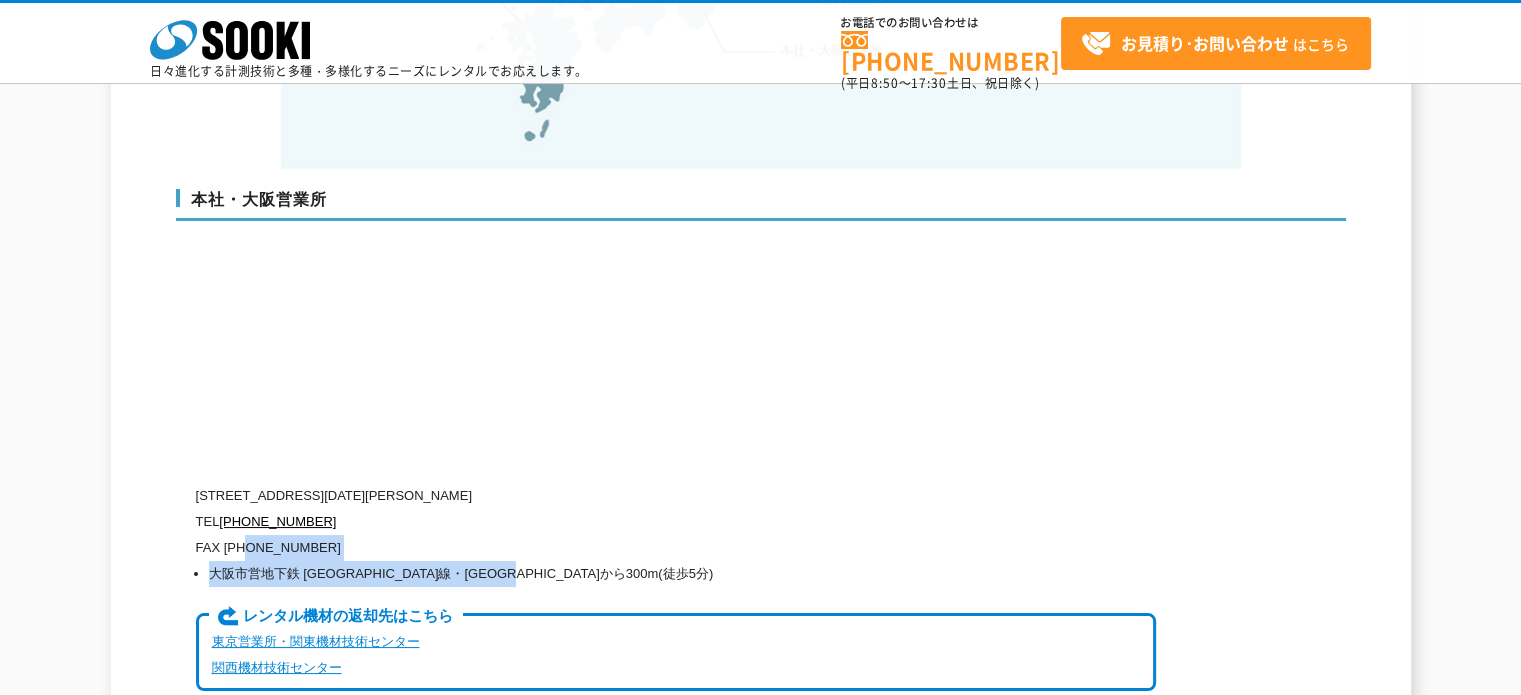 drag, startPoint x: 245, startPoint y: 515, endPoint x: 593, endPoint y: 523, distance: 348.09195 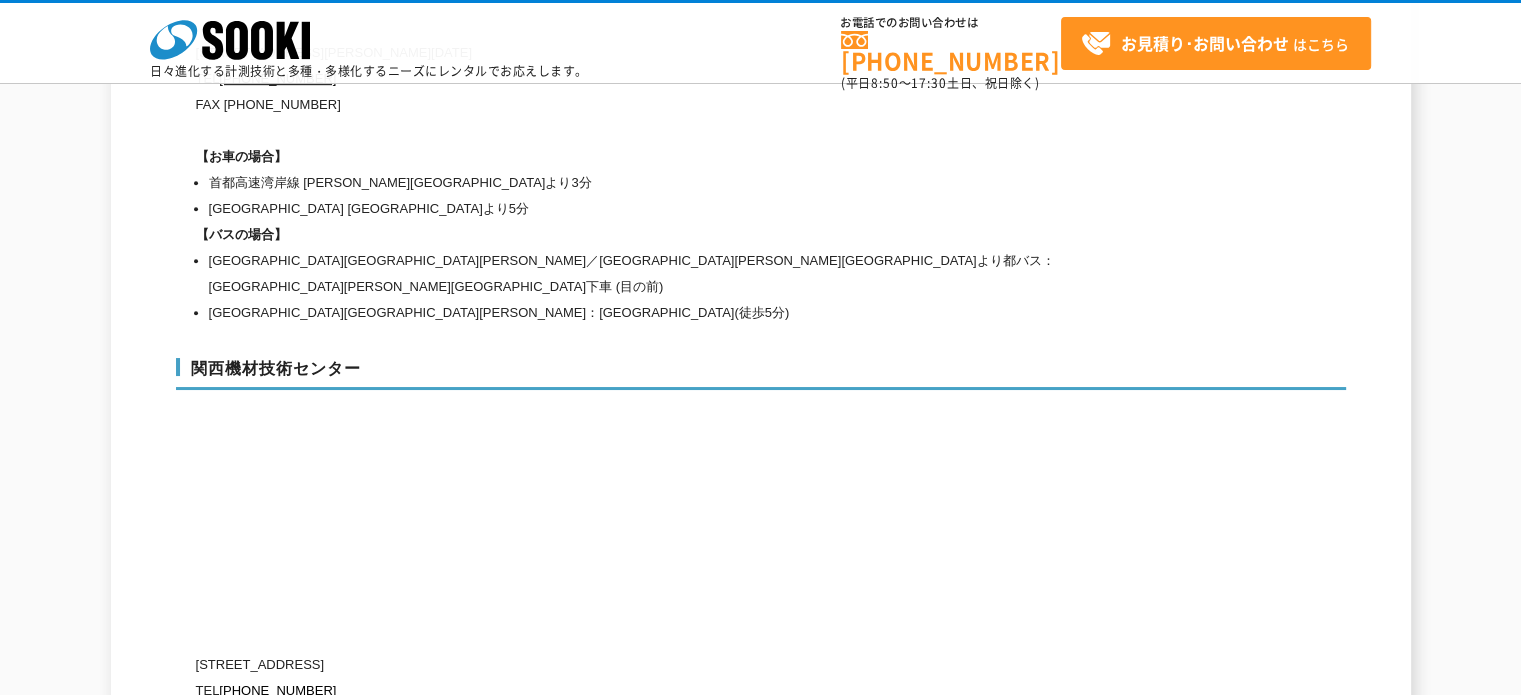 scroll, scrollTop: 8594, scrollLeft: 0, axis: vertical 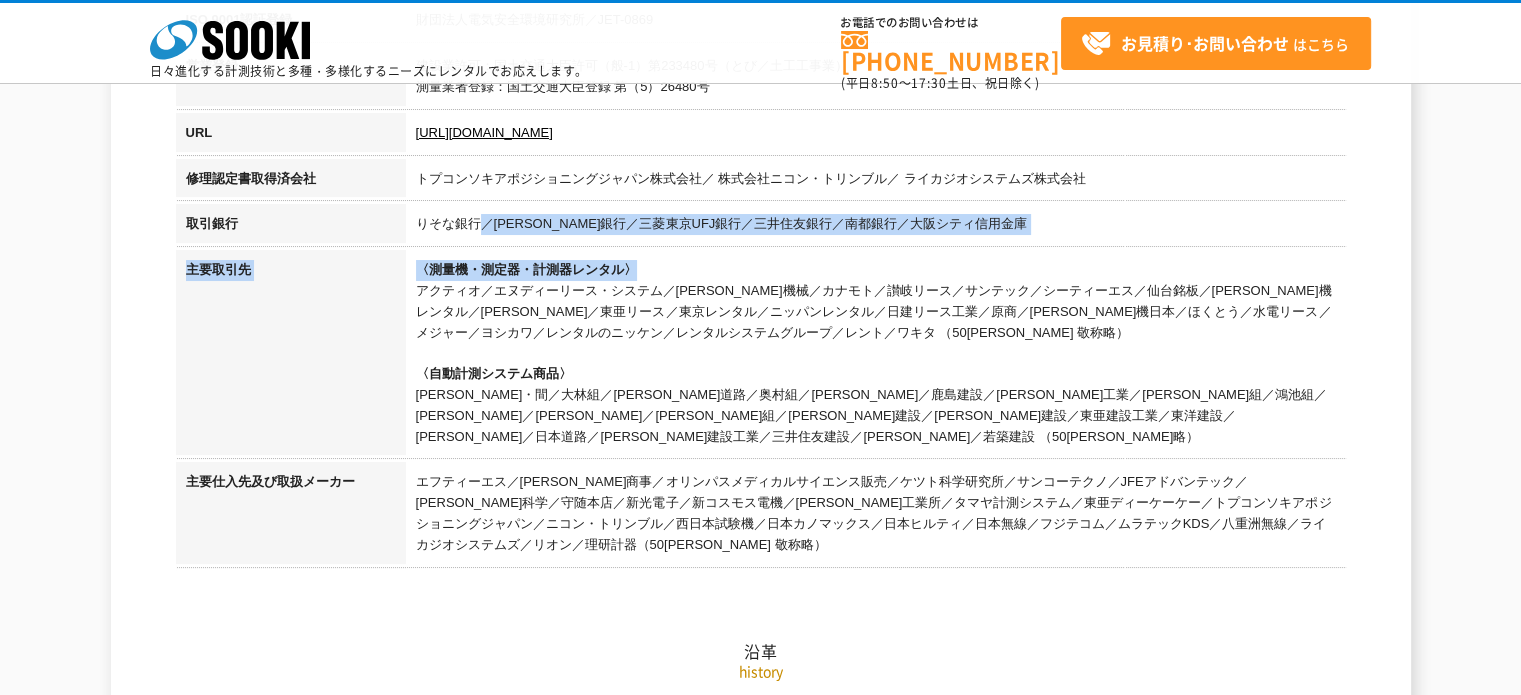 drag, startPoint x: 480, startPoint y: 207, endPoint x: 638, endPoint y: 277, distance: 172.81204 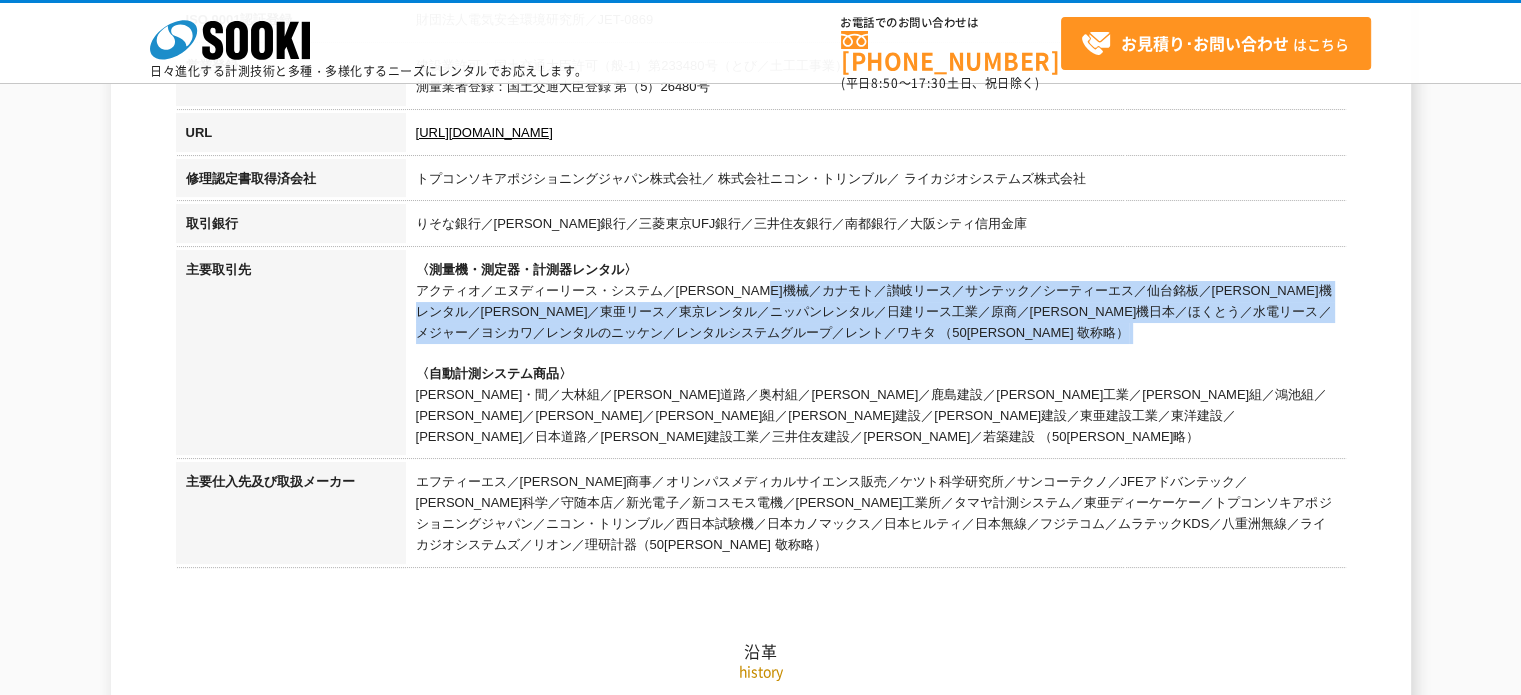drag, startPoint x: 522, startPoint y: 295, endPoint x: 821, endPoint y: 359, distance: 305.7728 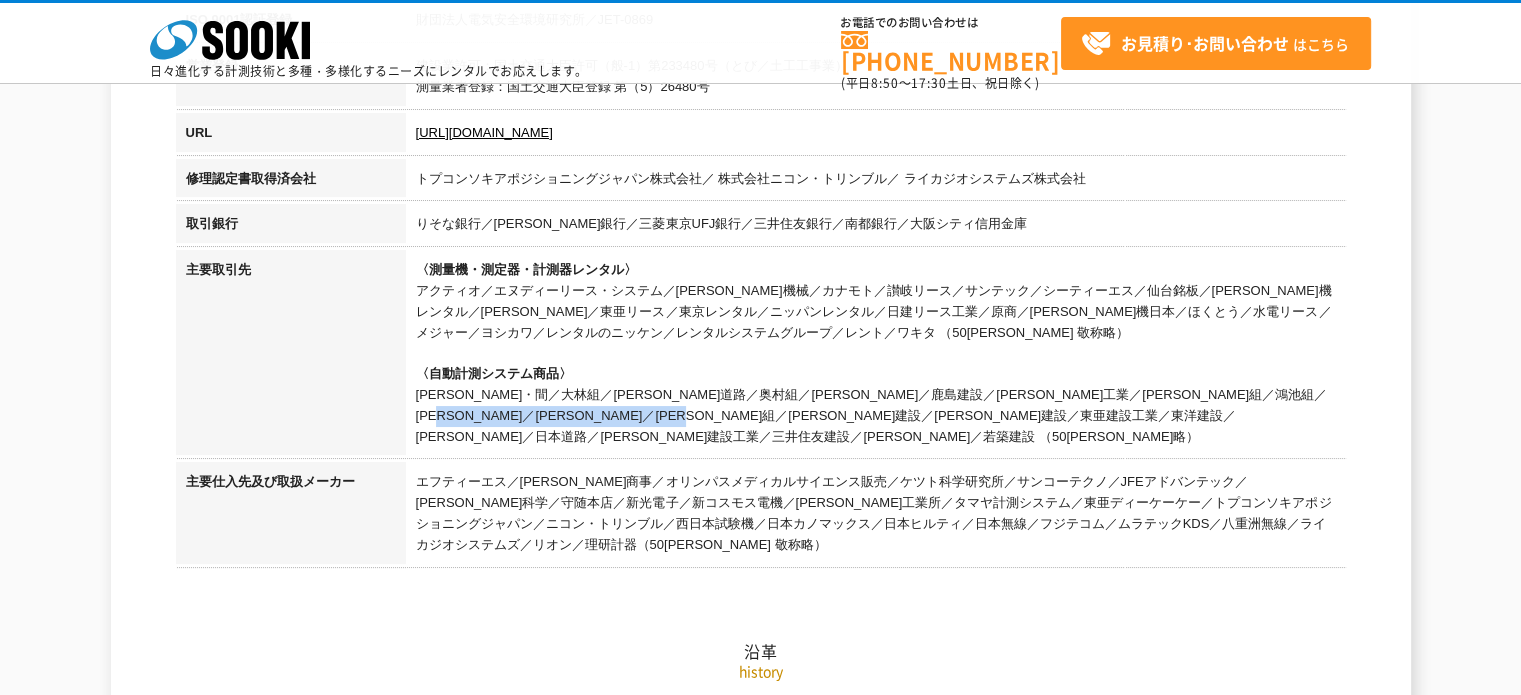 drag, startPoint x: 464, startPoint y: 419, endPoint x: 848, endPoint y: 425, distance: 384.04688 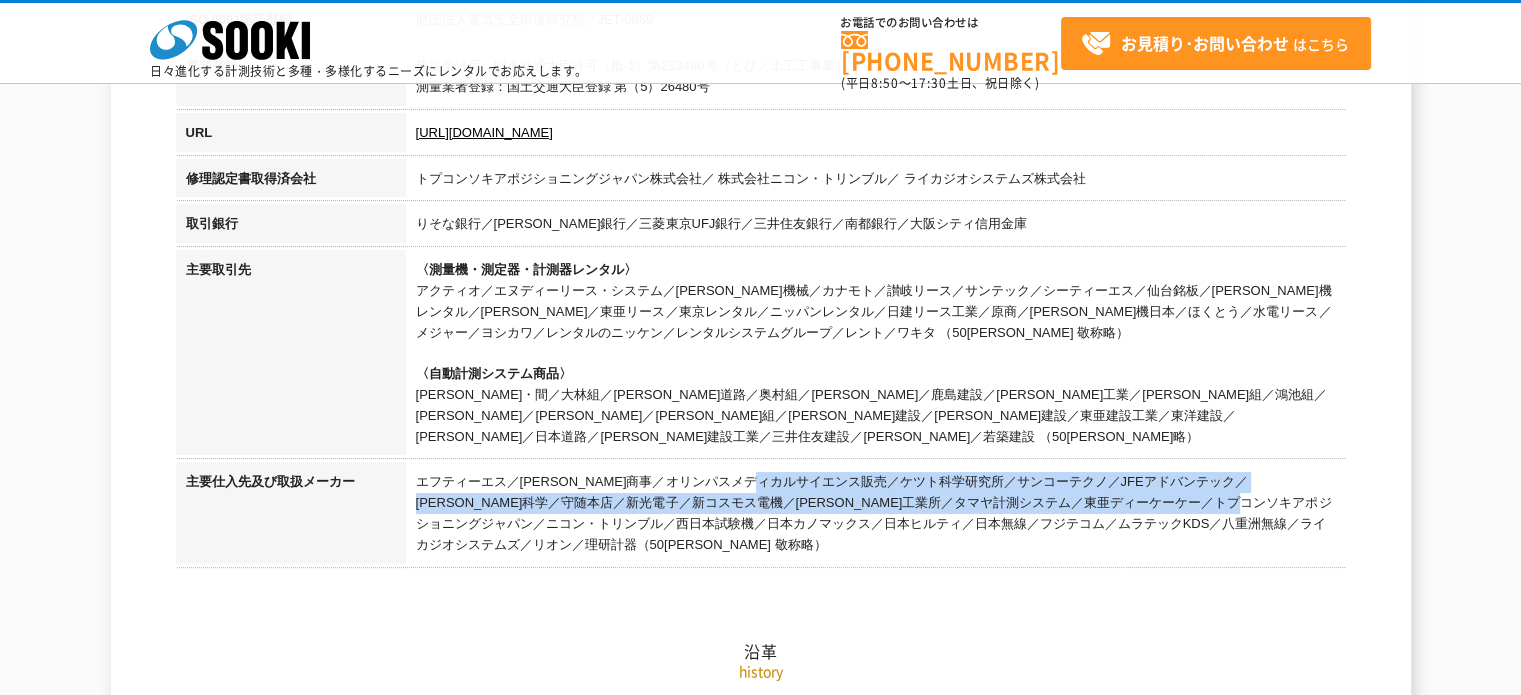 drag, startPoint x: 579, startPoint y: 465, endPoint x: 1041, endPoint y: 483, distance: 462.35052 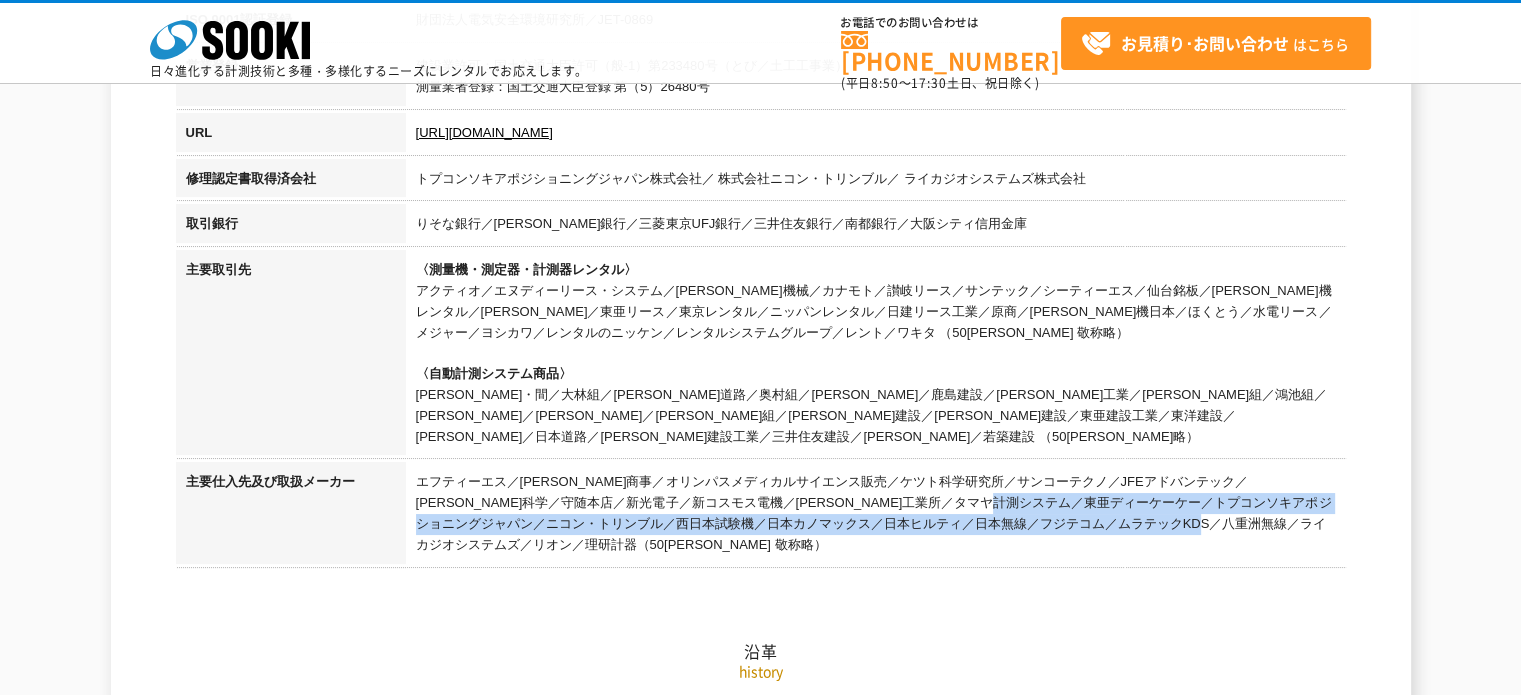 drag, startPoint x: 788, startPoint y: 485, endPoint x: 1002, endPoint y: 511, distance: 215.57365 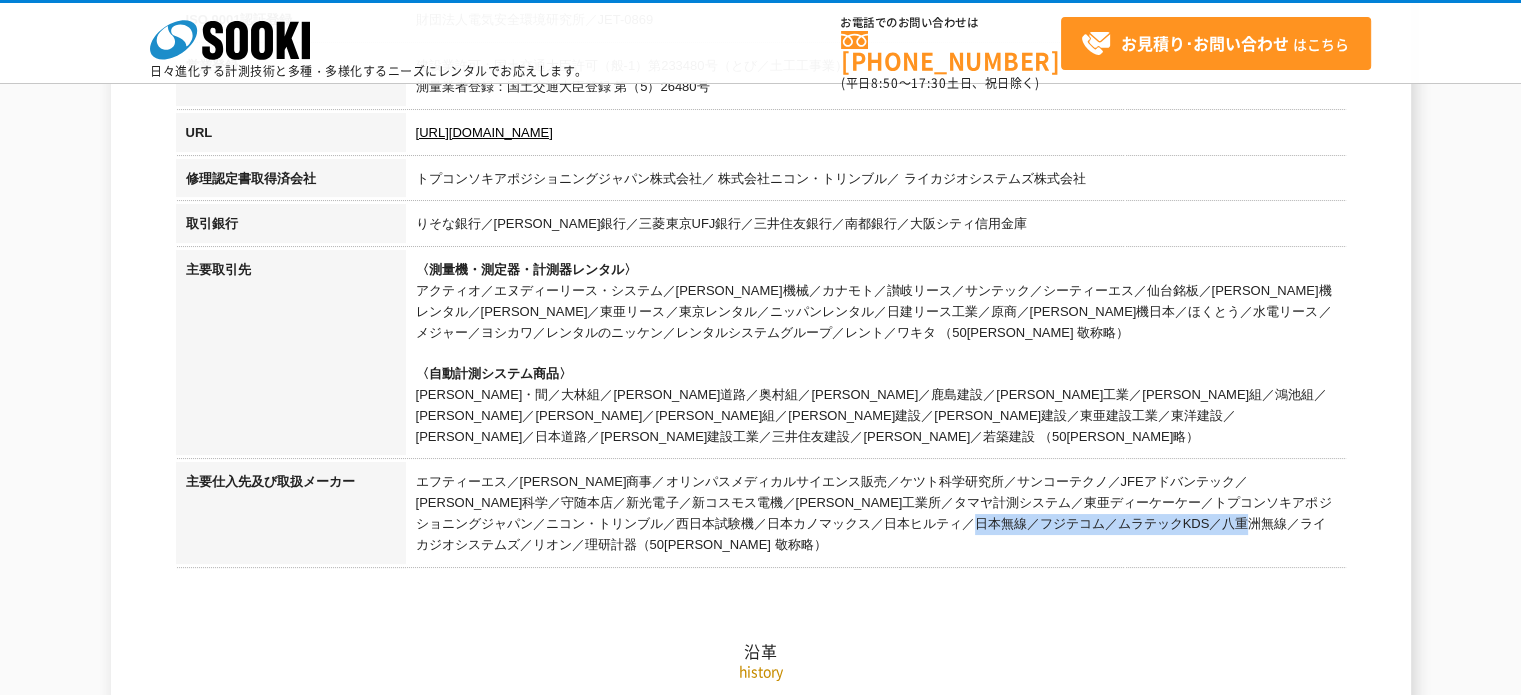 drag, startPoint x: 778, startPoint y: 512, endPoint x: 1034, endPoint y: 511, distance: 256.00195 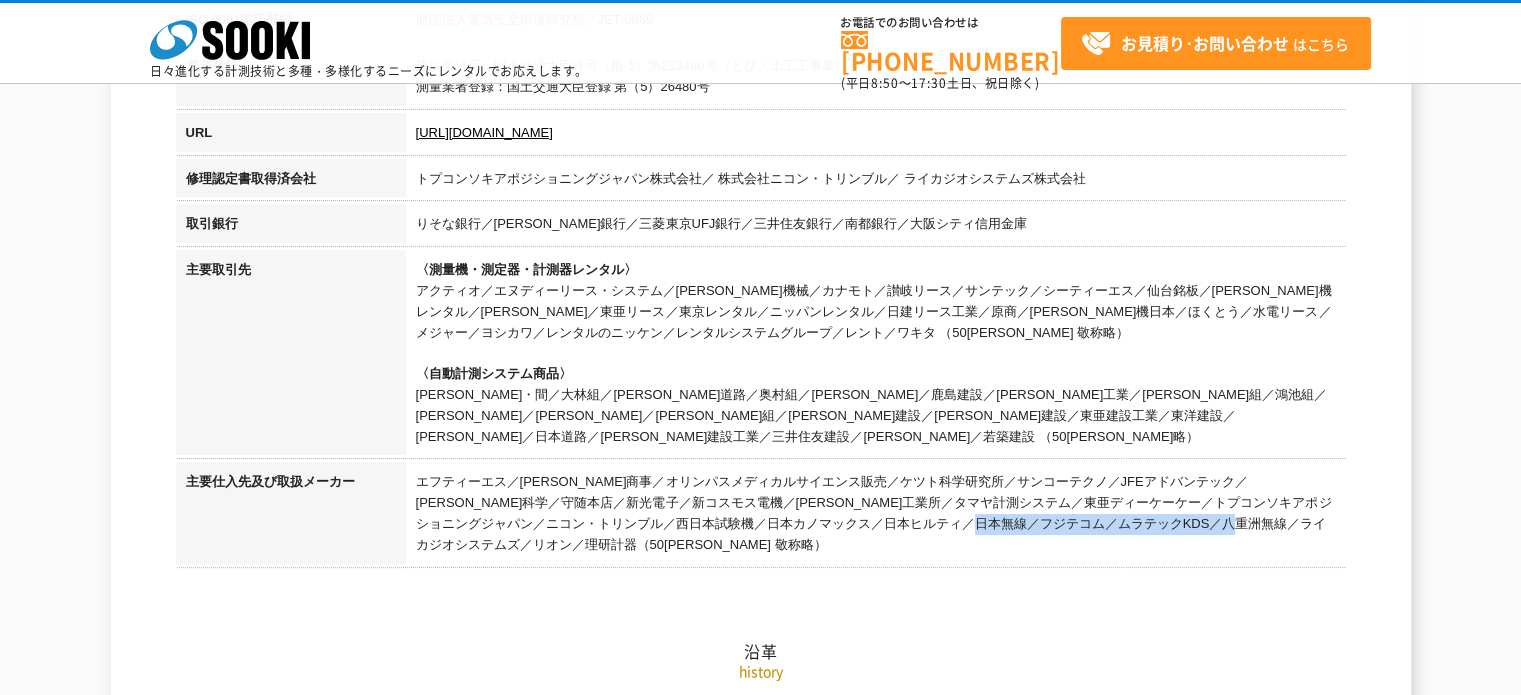 click on "エフティーエス／[PERSON_NAME]商事／オリンパスメディカルサイエンス販売／ケツト科学研究所／サンコーテクノ／JFEアドバンテック／[PERSON_NAME]科学／守随本店／新光電子／新コスモス電機／[PERSON_NAME]工業所／タマヤ計測システム／東亜ディーケーケー／トプコンソキアポジショニングジャパン／ニコン・トリンブル／西日本試験機／日本カノマックス／日本ヒルティ／日本無線／フジテコム／ムラテックKDS／八重洲無線／ライカジオシステムズ／リオン／理研計器（50[PERSON_NAME]
敬称略）" at bounding box center [876, 516] 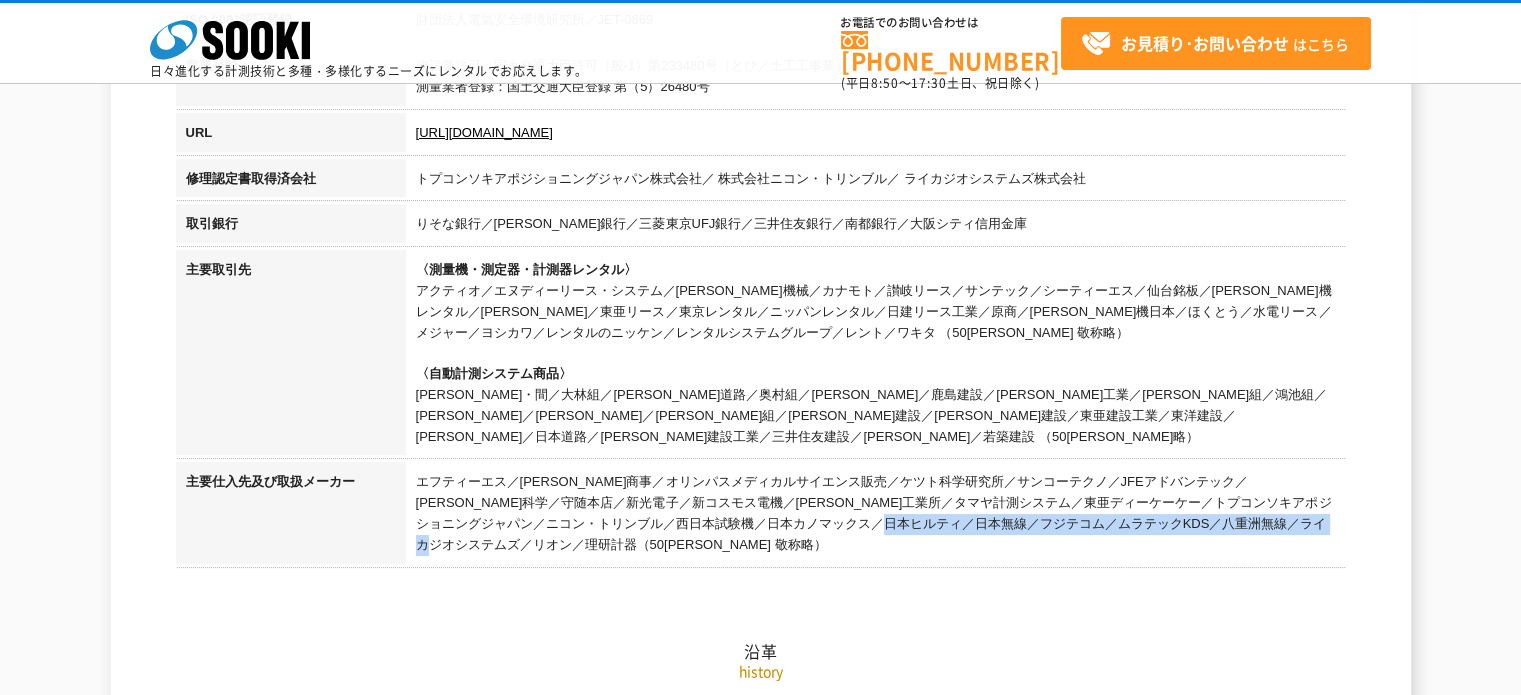 drag, startPoint x: 691, startPoint y: 503, endPoint x: 1144, endPoint y: 504, distance: 453.0011 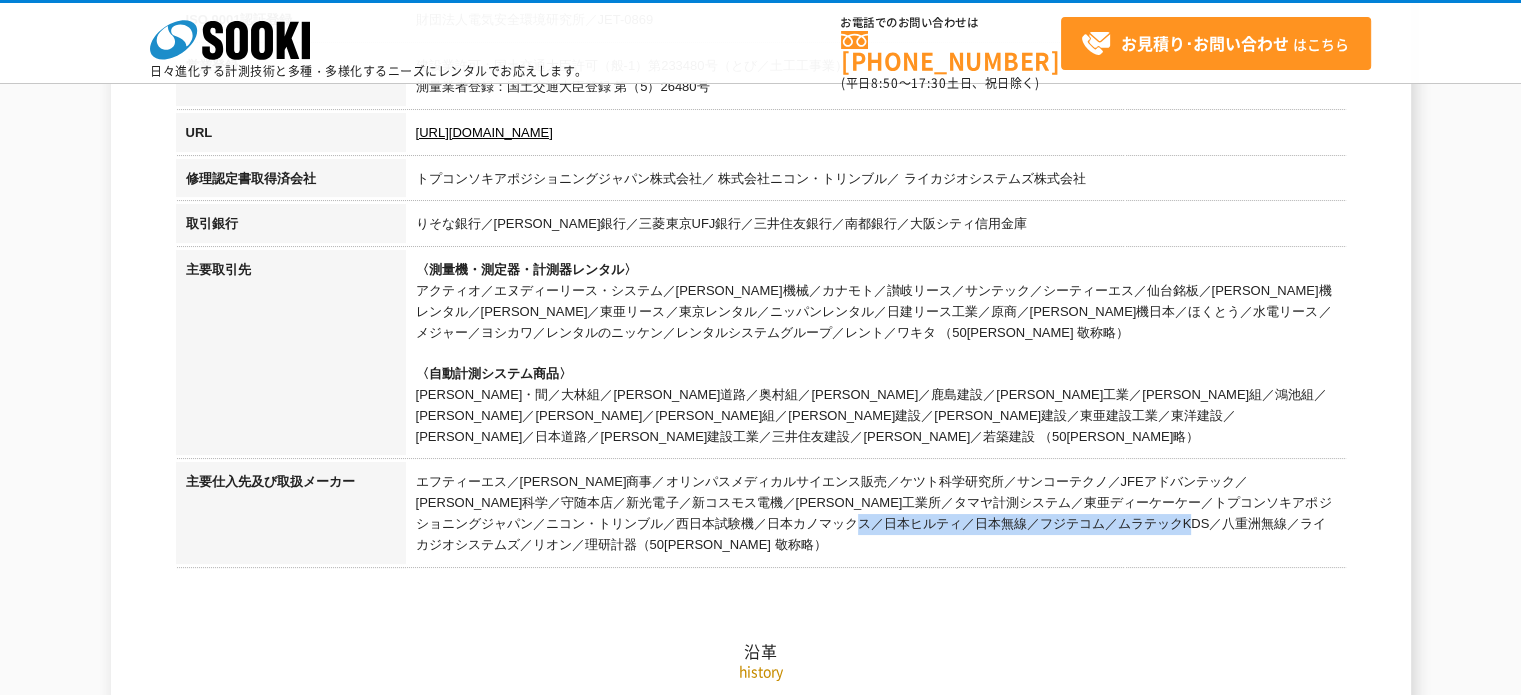 drag, startPoint x: 666, startPoint y: 498, endPoint x: 985, endPoint y: 507, distance: 319.12692 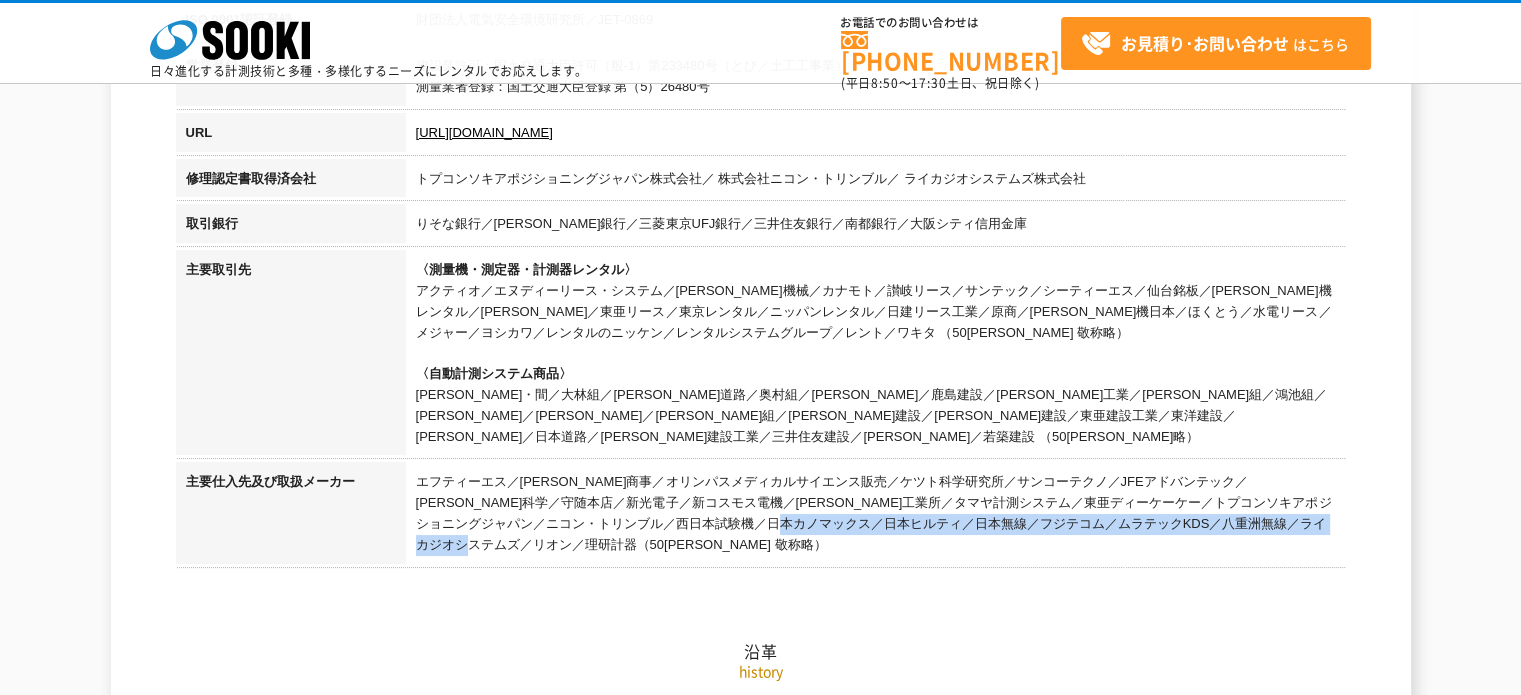 drag, startPoint x: 587, startPoint y: 500, endPoint x: 1188, endPoint y: 501, distance: 601.00085 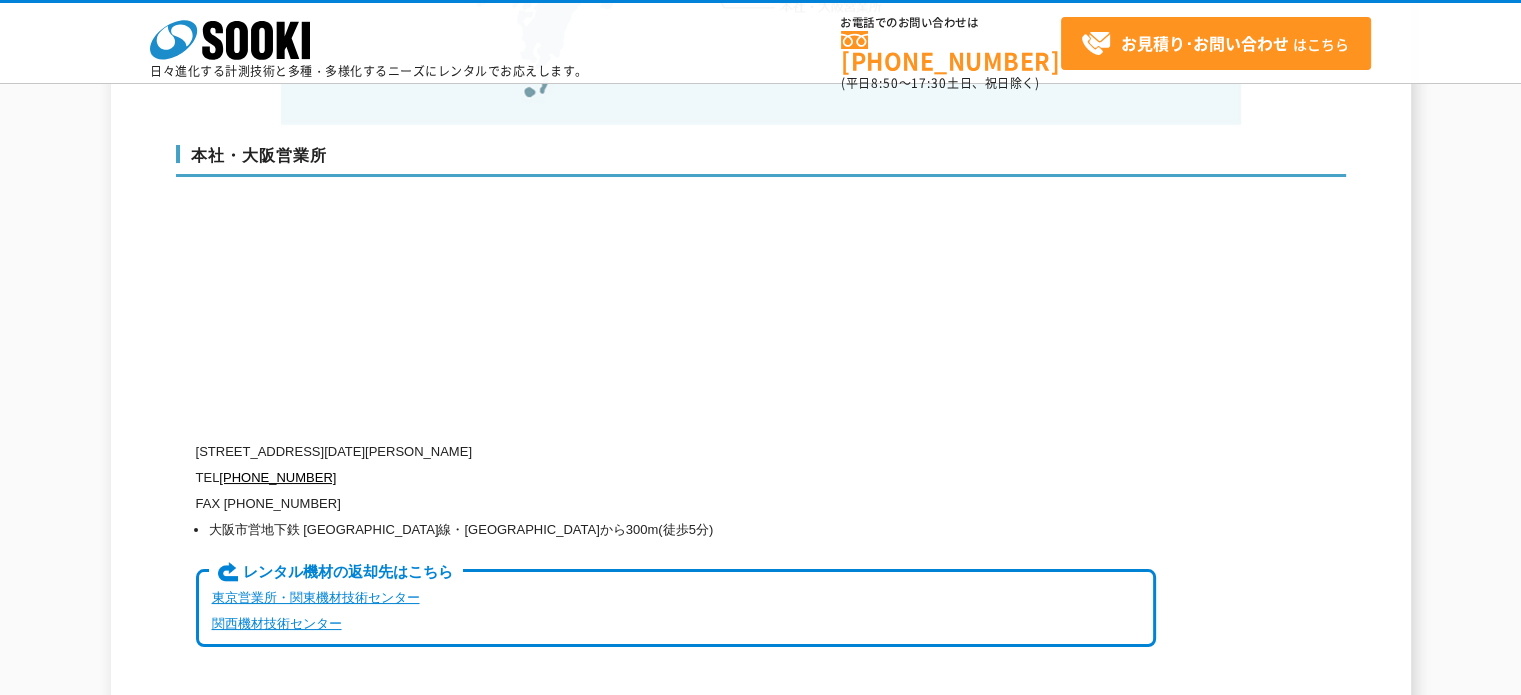 scroll, scrollTop: 4955, scrollLeft: 0, axis: vertical 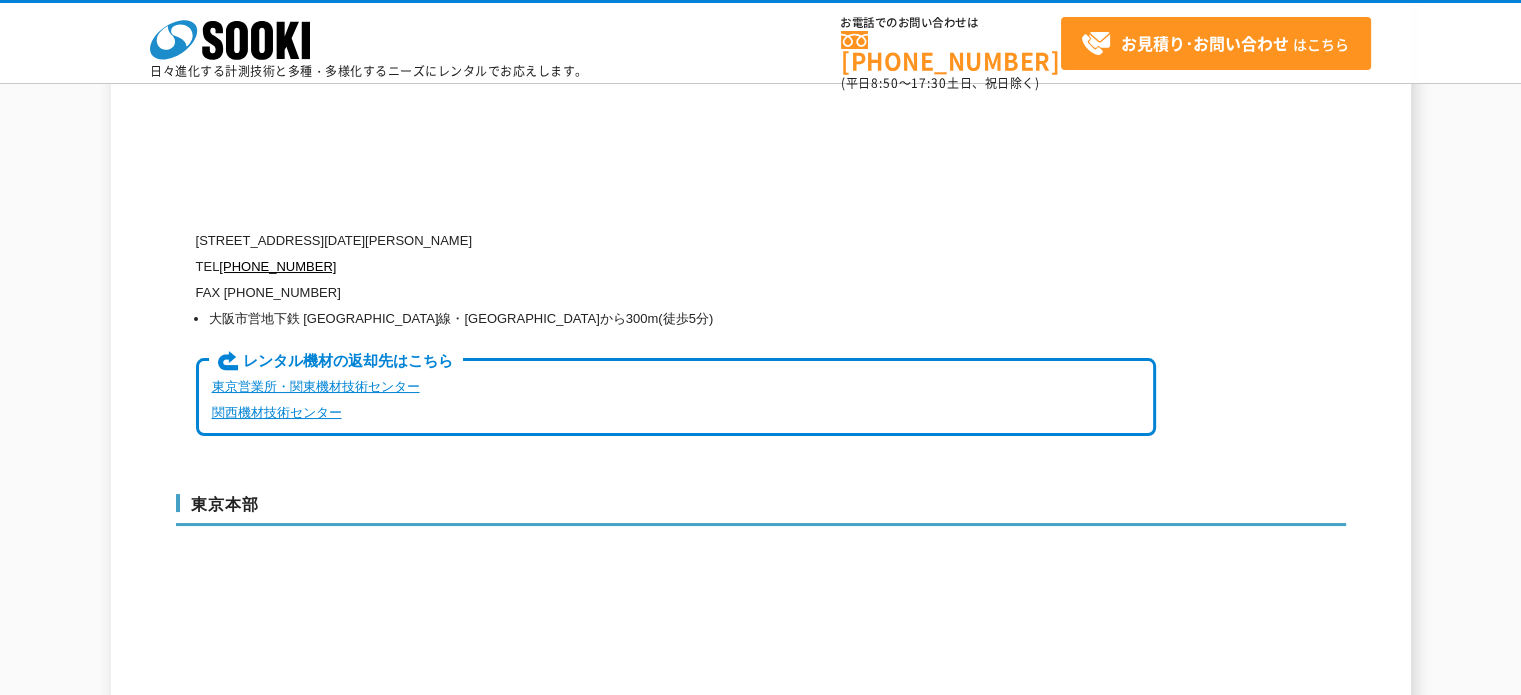 click on "関西機材技術センター" at bounding box center [277, 412] 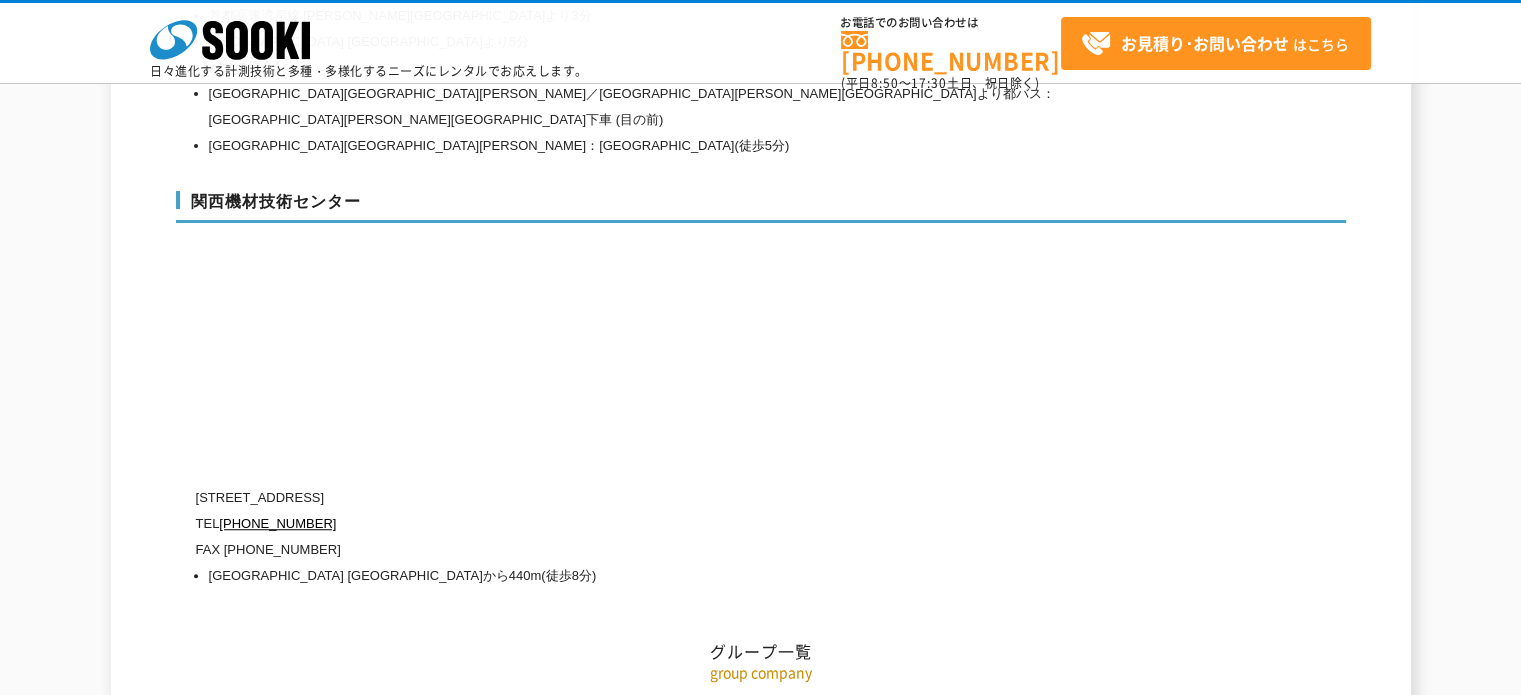 scroll, scrollTop: 8927, scrollLeft: 0, axis: vertical 